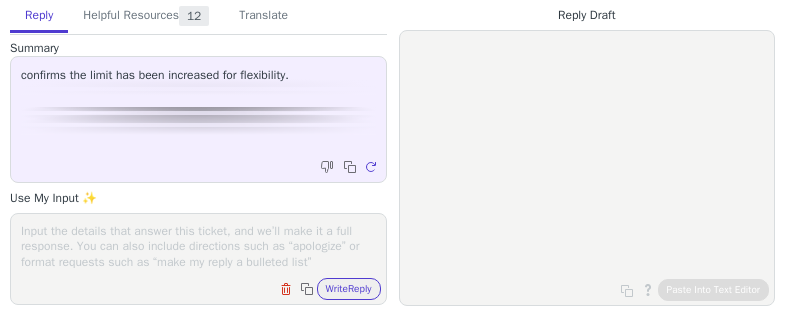 scroll, scrollTop: 0, scrollLeft: 0, axis: both 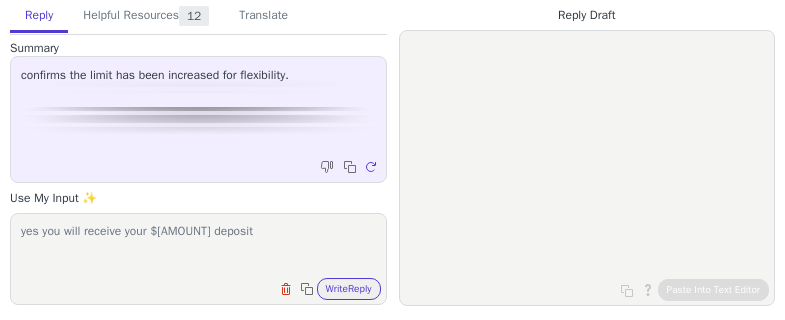 click on "yes you will receive your 100k deposit" at bounding box center (198, 246) 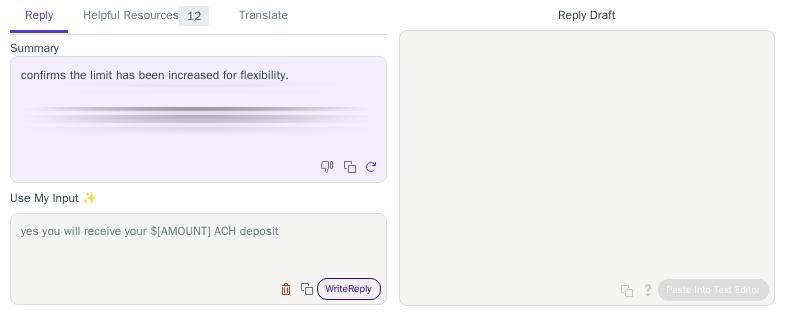 type on "yes you will receive your 100k ACH deposit" 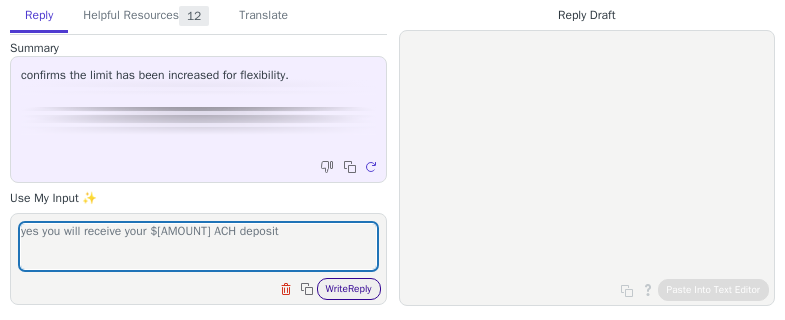 click on "Write  Reply" at bounding box center [349, 289] 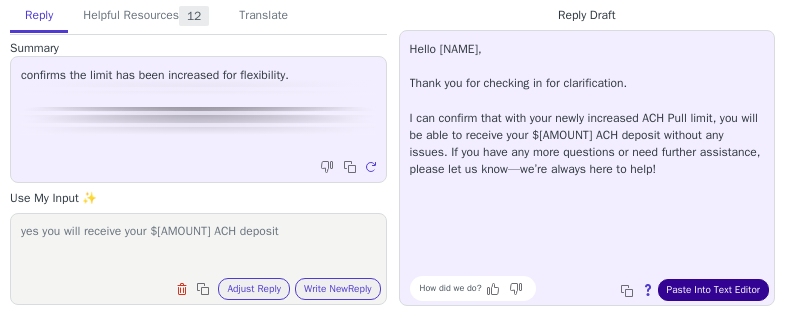 click on "Paste Into Text Editor" at bounding box center [713, 290] 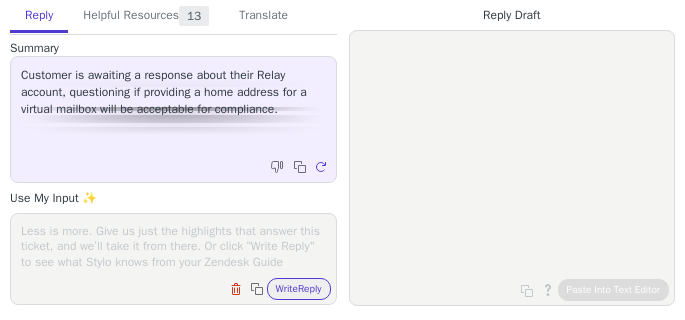 scroll, scrollTop: 0, scrollLeft: 0, axis: both 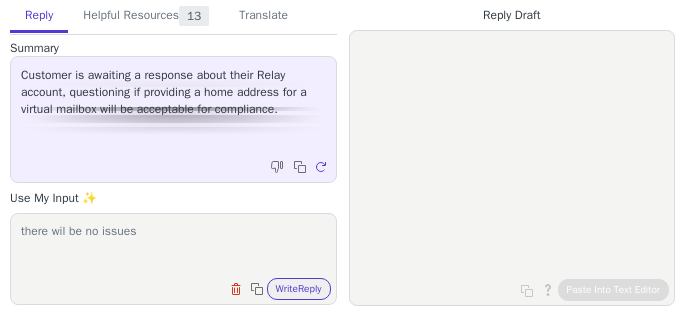 click on "there wil be no issues" at bounding box center (173, 246) 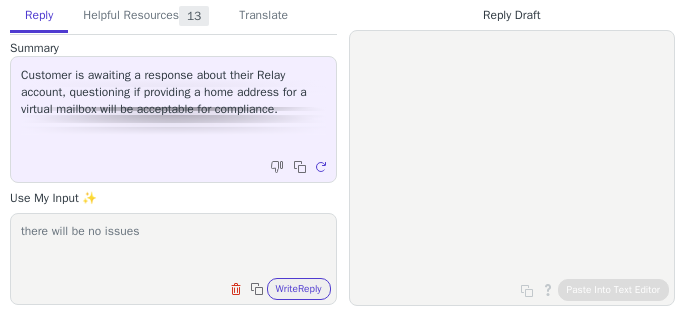 click on "there will be no issues" at bounding box center (173, 246) 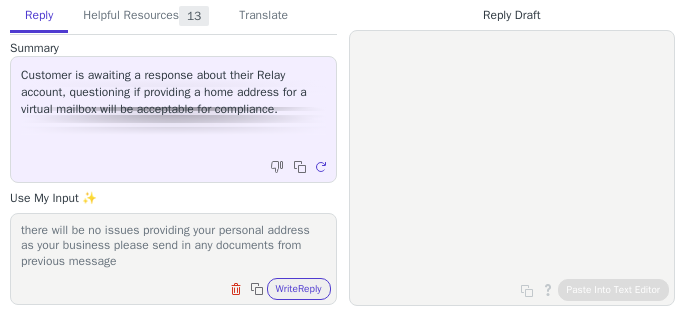 scroll, scrollTop: 17, scrollLeft: 0, axis: vertical 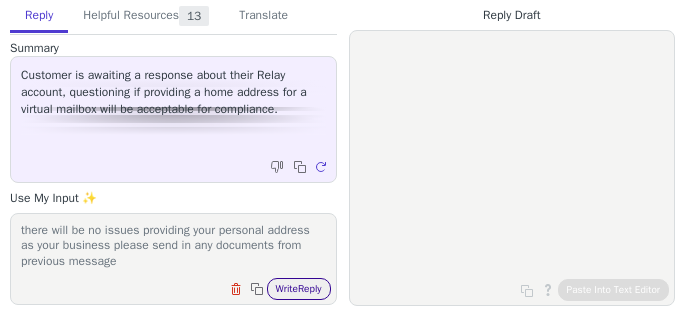 type on "there will be no issues providing your personal address as your business please send in any documents from previous message" 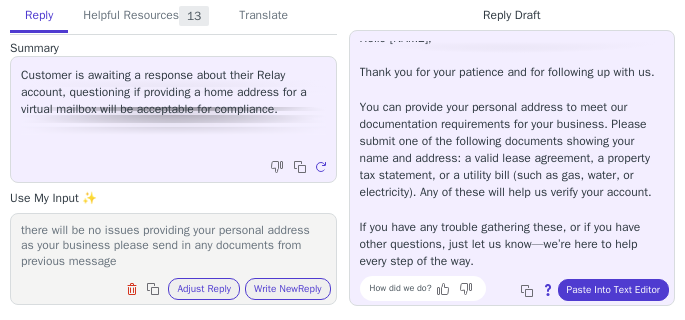 scroll, scrollTop: 45, scrollLeft: 0, axis: vertical 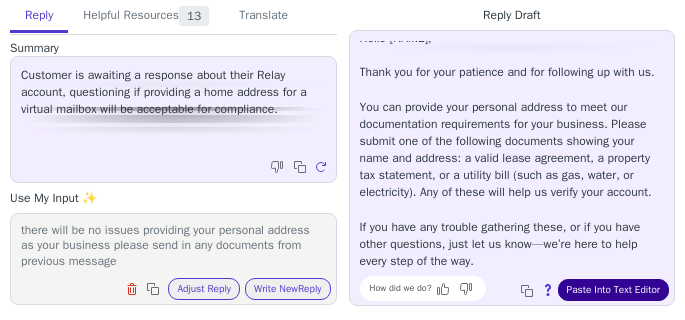 click on "Paste Into Text Editor" at bounding box center [613, 290] 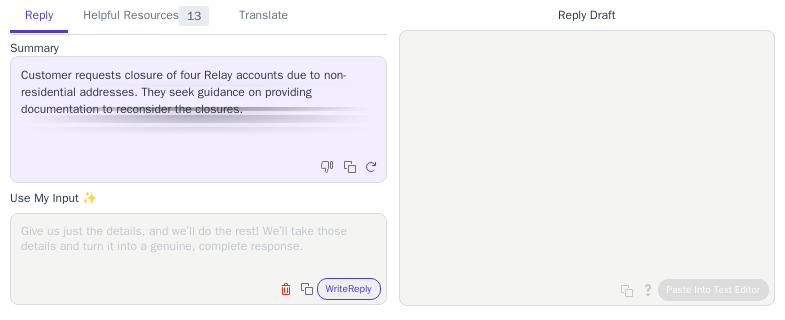 scroll, scrollTop: 0, scrollLeft: 0, axis: both 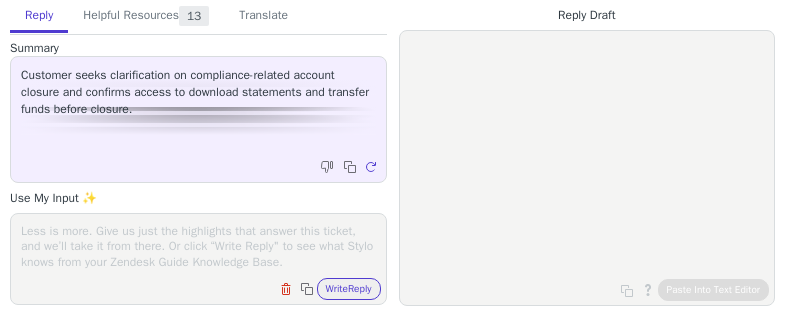 click at bounding box center (198, 246) 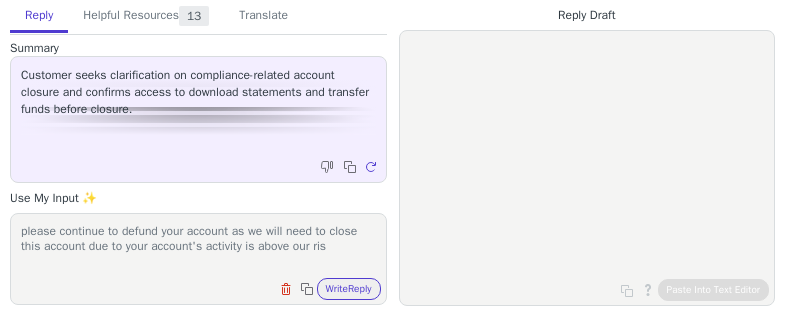 scroll, scrollTop: 1, scrollLeft: 0, axis: vertical 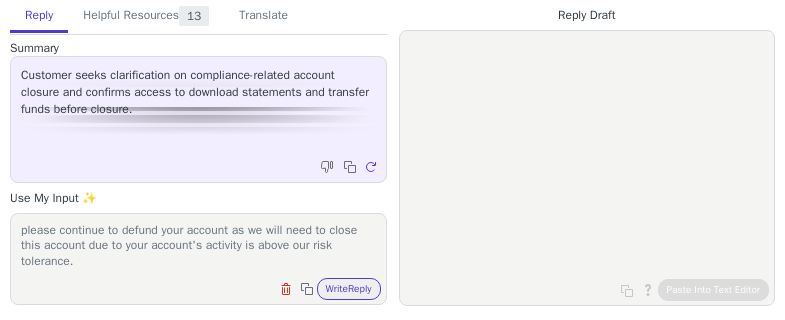 click on "please continue to defund your account as we will need to close this account due to your account's activity is above our risk tolerance." at bounding box center (198, 246) 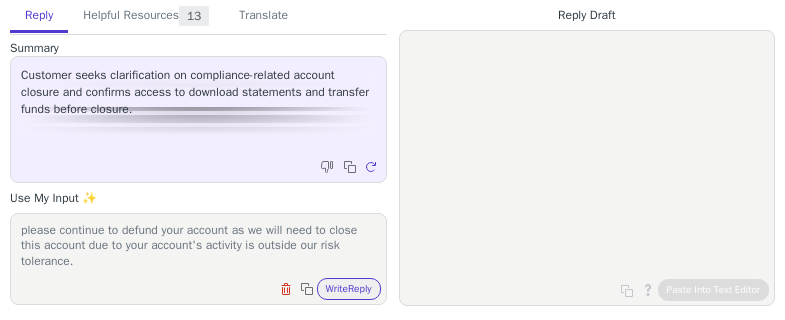 click on "please continue to defund your account as we will need to close this account due to your account's activity is outside our risk tolerance." at bounding box center (198, 246) 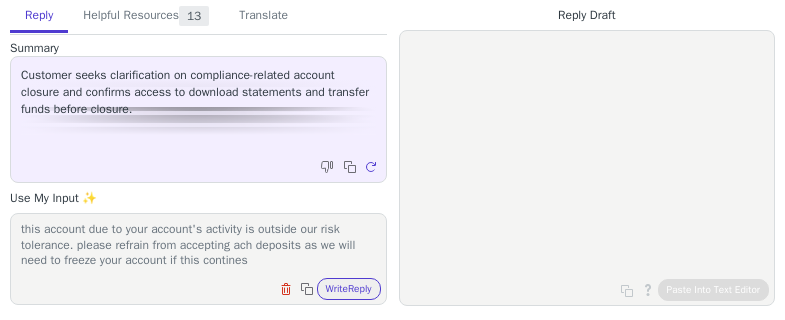 scroll, scrollTop: 47, scrollLeft: 0, axis: vertical 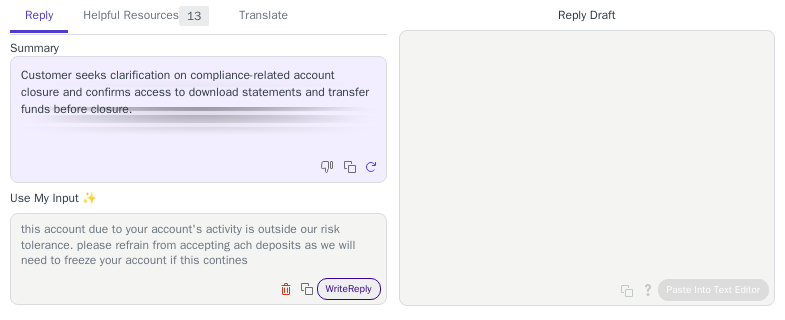 type on "please continue to defund your account as we will need to close this account due to your account's activity is outside our risk tolerance. please refrain from accepting ach deposits as we will need to freeze your account if this contines" 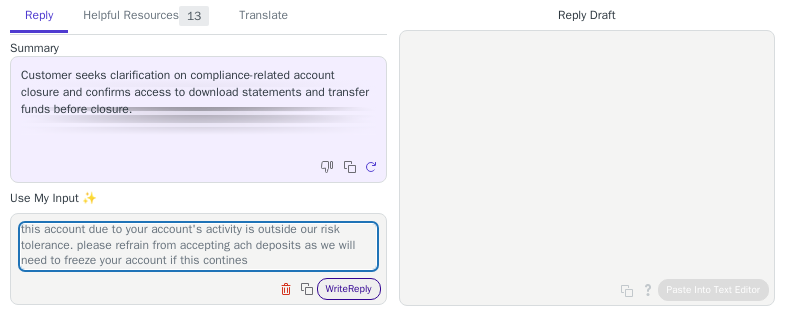 click on "Write  Reply" at bounding box center [349, 289] 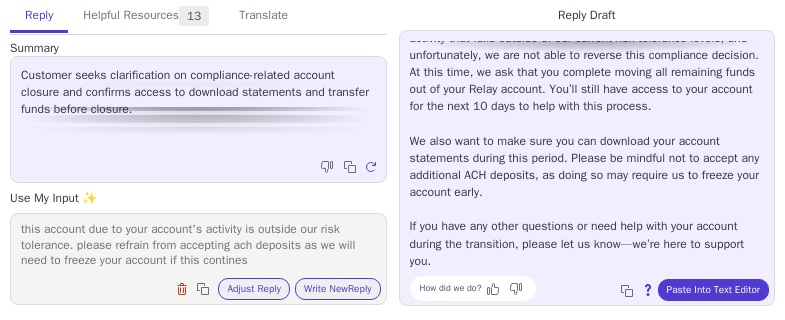 scroll, scrollTop: 131, scrollLeft: 0, axis: vertical 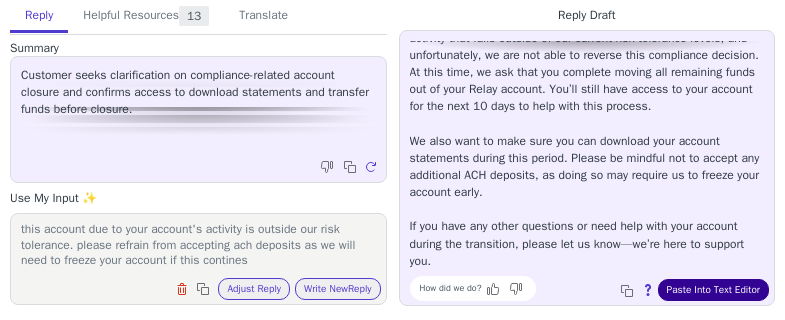 click on "Paste Into Text Editor" at bounding box center (713, 290) 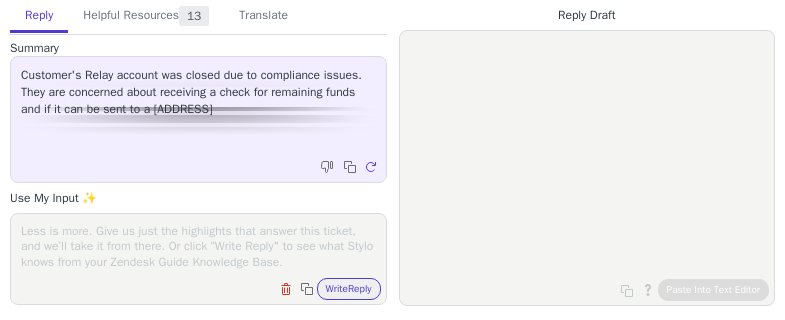 scroll, scrollTop: 0, scrollLeft: 0, axis: both 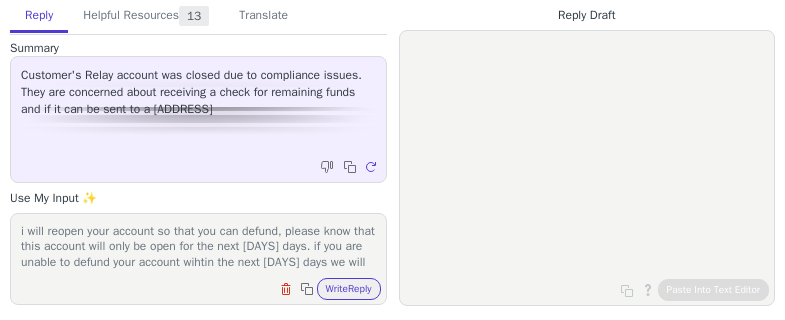 drag, startPoint x: 90, startPoint y: 231, endPoint x: 51, endPoint y: 232, distance: 39.012817 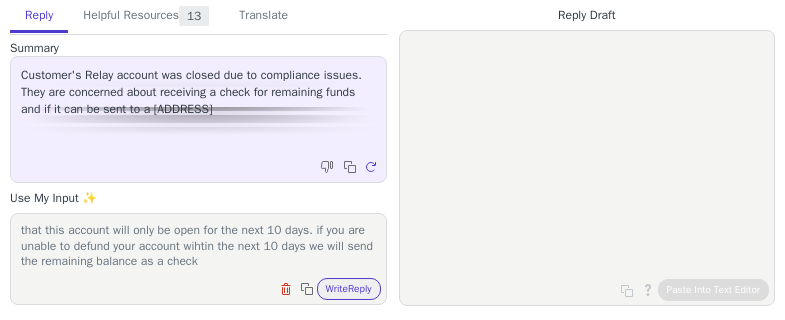 scroll, scrollTop: 17, scrollLeft: 0, axis: vertical 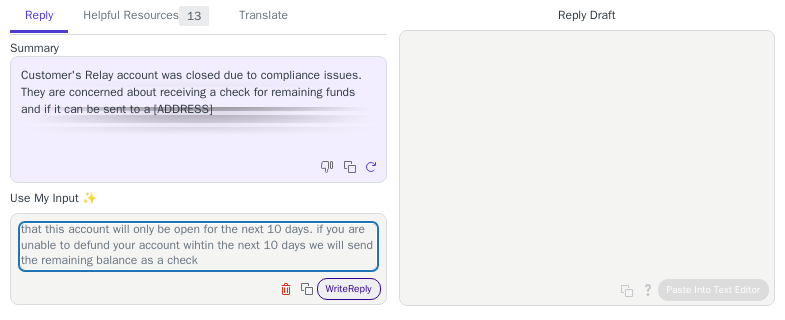 click on "Write  Reply" at bounding box center [349, 289] 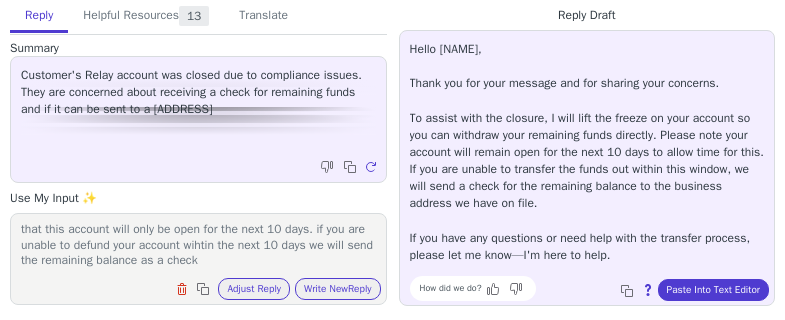 click on "i will unfreeze your account so that you can defund, please know that this account will only be open for the next 10 days. if you are unable to defund your account wihtin the next 10 days we will send the remaining balance as a check" at bounding box center [198, 246] 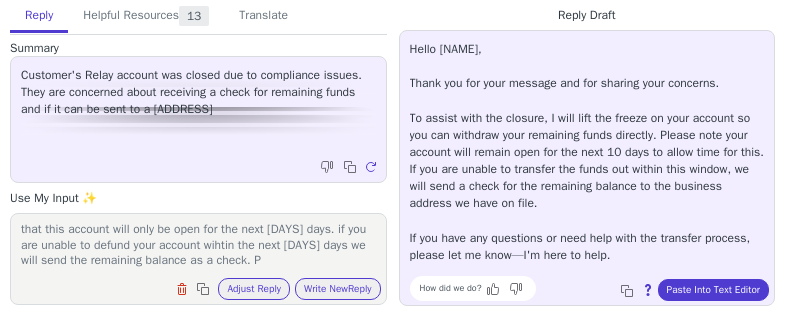 scroll, scrollTop: 32, scrollLeft: 0, axis: vertical 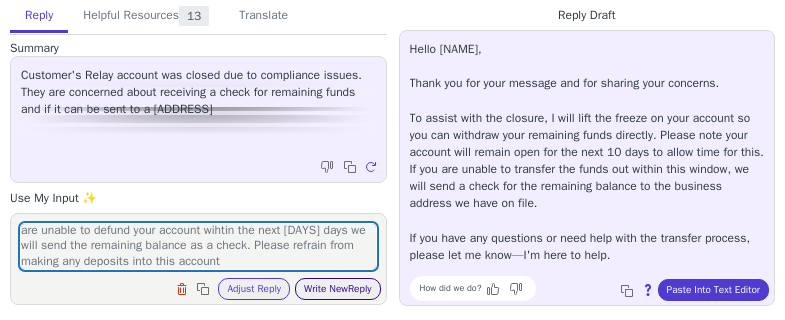 click on "Write New  Reply" at bounding box center [338, 289] 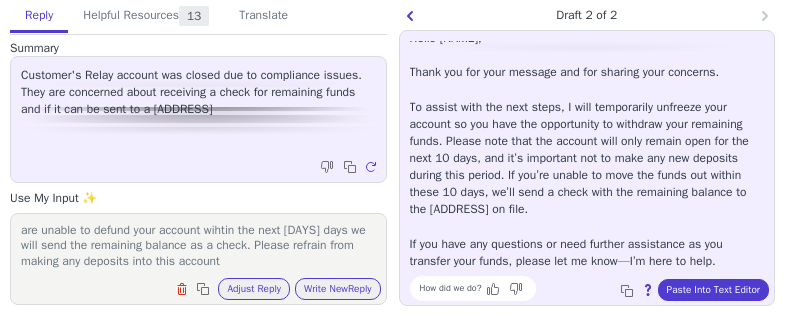 scroll, scrollTop: 28, scrollLeft: 0, axis: vertical 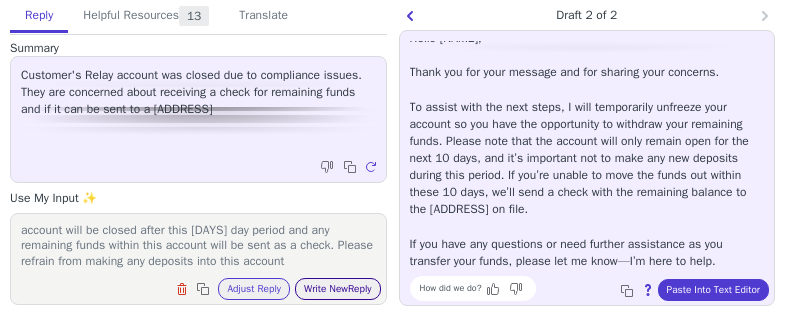 type on "i will unfreeze your account so that you can defund, please know that this account will only be open for the next [DAYS] days. Your account will be closed after this [DAYS] day period and any remaining funds within this account will be sent as a check. Please refrain from making any deposits into this account" 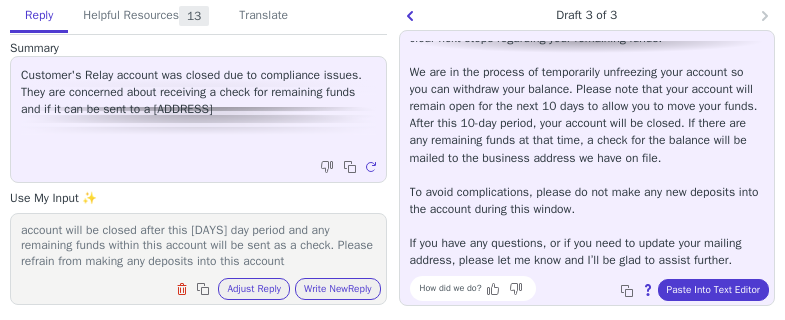 scroll, scrollTop: 131, scrollLeft: 0, axis: vertical 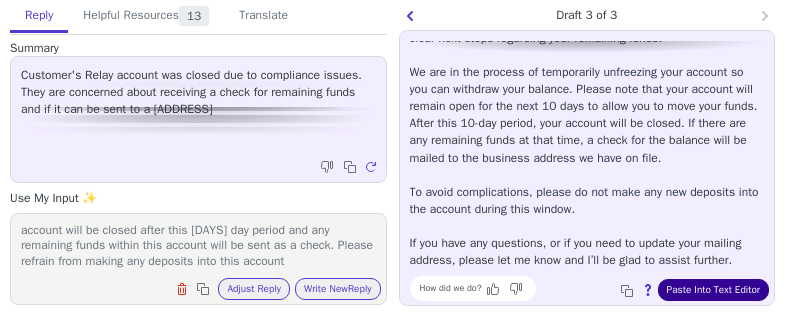click on "Paste Into Text Editor" at bounding box center (713, 290) 